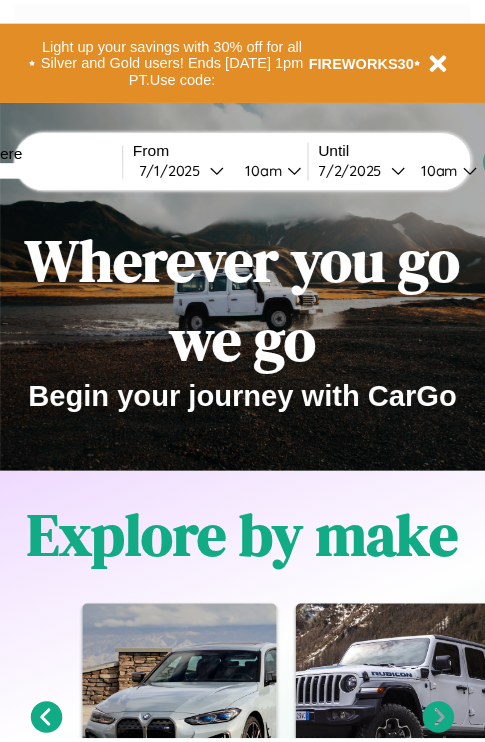 scroll, scrollTop: 0, scrollLeft: 0, axis: both 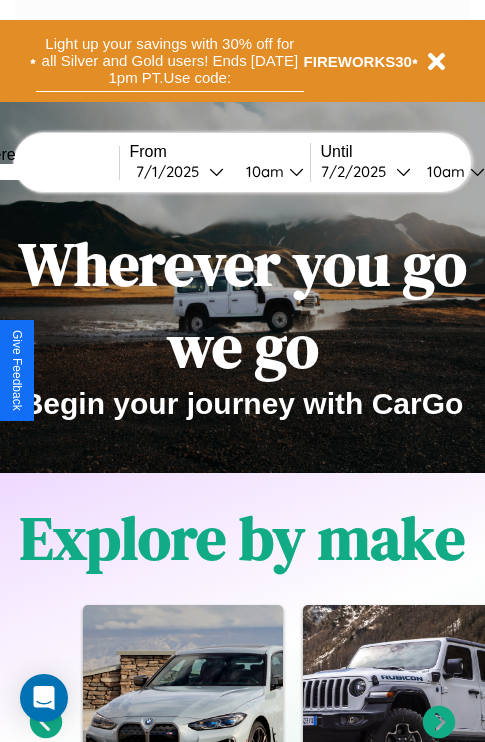 click on "Light up your savings with 30% off for all Silver and Gold users! Ends [DATE] 1pm PT.  Use code:" at bounding box center (170, 61) 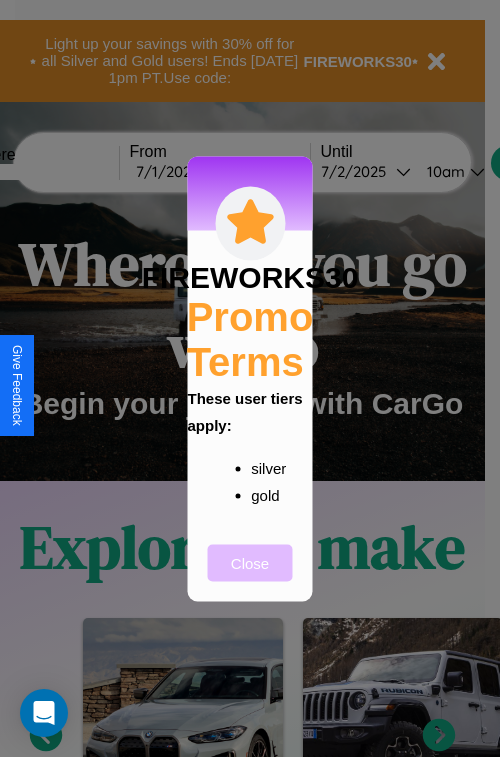 click on "Close" at bounding box center [250, 562] 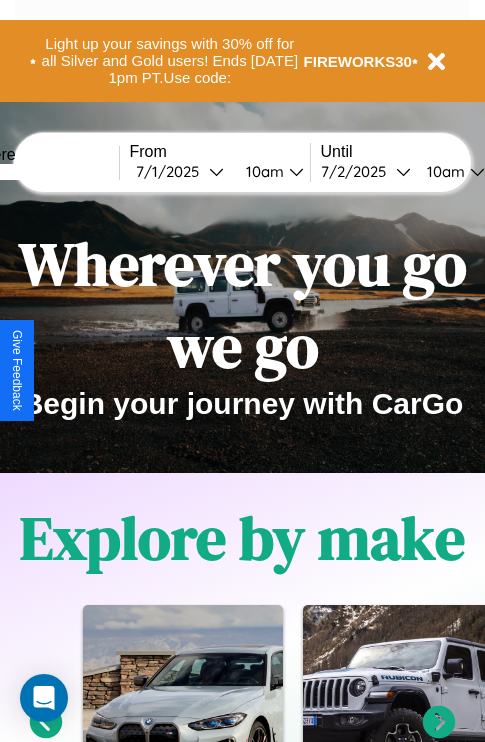 click at bounding box center (44, 172) 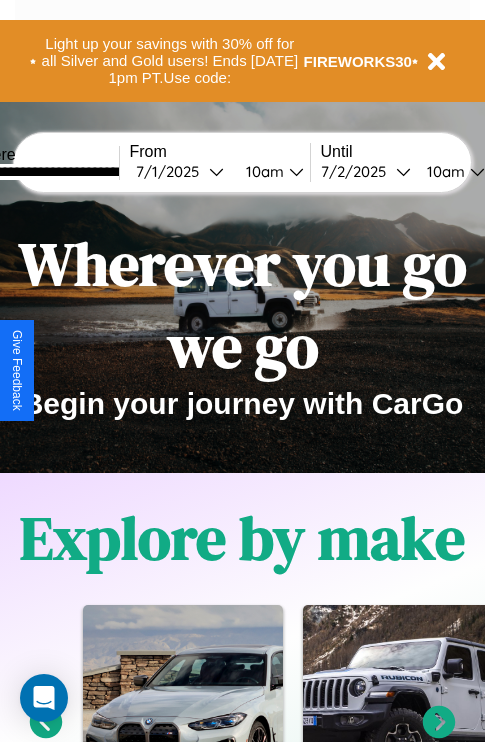 type on "**********" 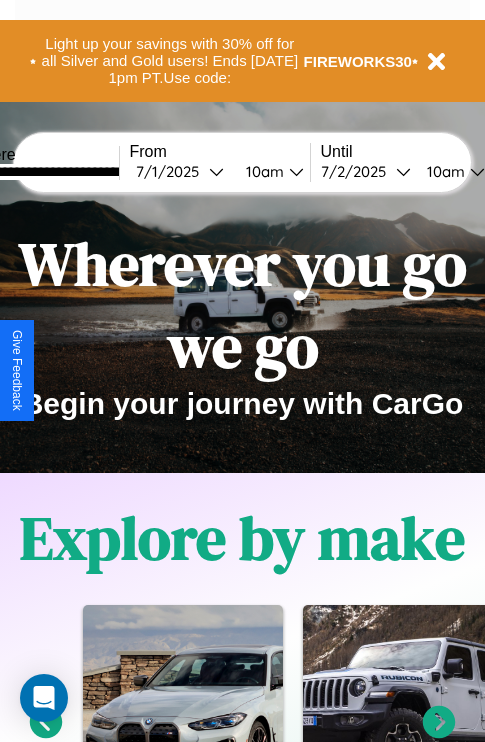 click on "[DATE]" at bounding box center [172, 171] 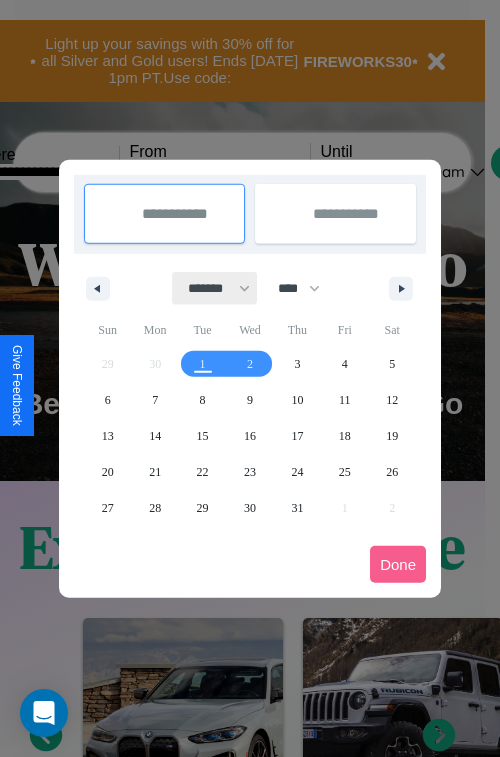 click on "******* ******** ***** ***** *** **** **** ****** ********* ******* ******** ********" at bounding box center [215, 288] 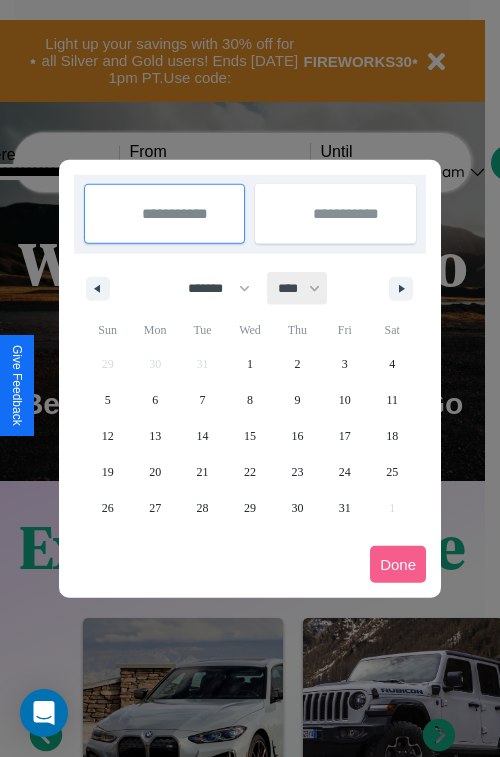 click on "**** **** **** **** **** **** **** **** **** **** **** **** **** **** **** **** **** **** **** **** **** **** **** **** **** **** **** **** **** **** **** **** **** **** **** **** **** **** **** **** **** **** **** **** **** **** **** **** **** **** **** **** **** **** **** **** **** **** **** **** **** **** **** **** **** **** **** **** **** **** **** **** **** **** **** **** **** **** **** **** **** **** **** **** **** **** **** **** **** **** **** **** **** **** **** **** **** **** **** **** **** **** **** **** **** **** **** **** **** **** **** **** **** **** **** **** **** **** **** **** ****" at bounding box center (298, 288) 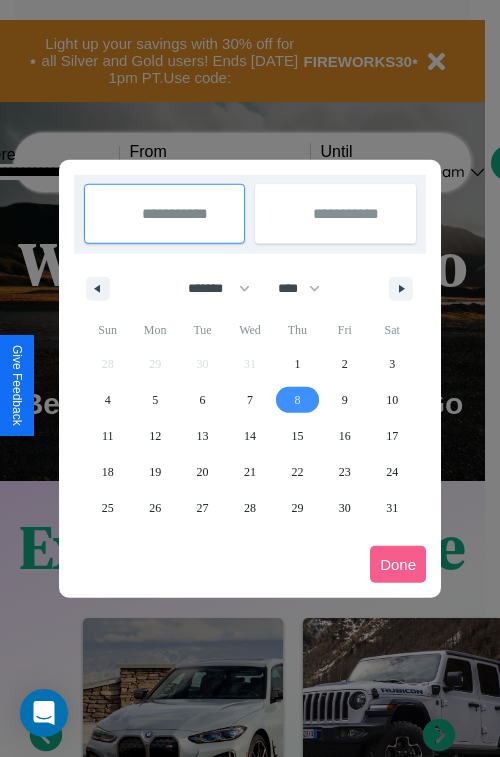 click on "8" at bounding box center (297, 400) 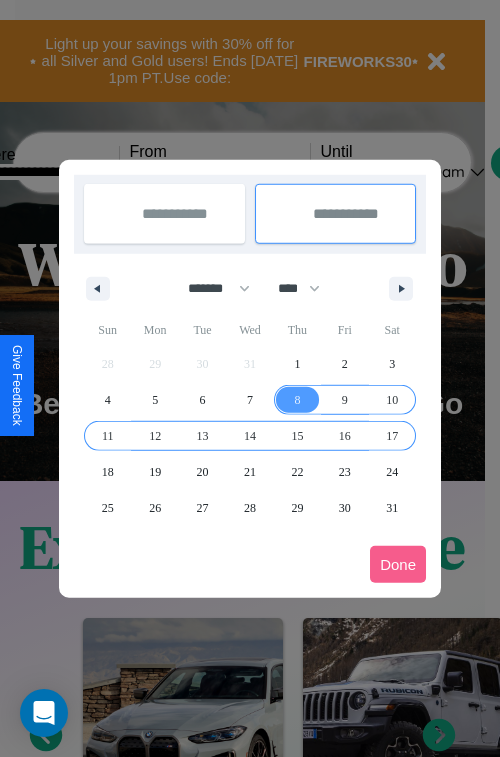 click on "17" at bounding box center [392, 436] 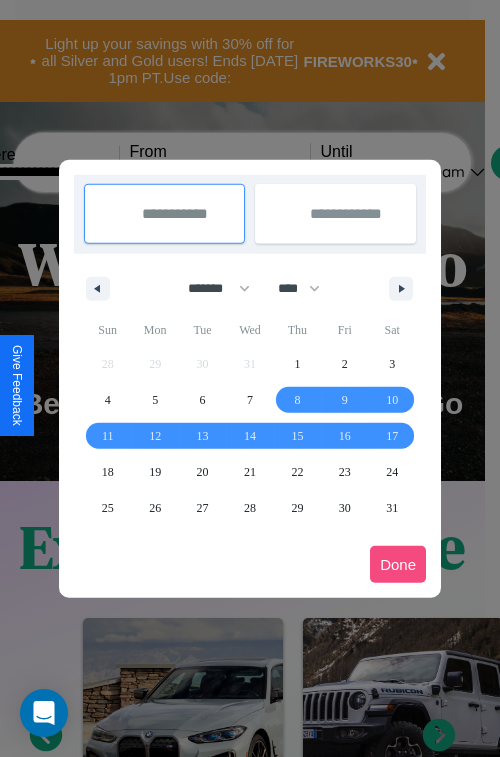 click on "Done" at bounding box center (398, 564) 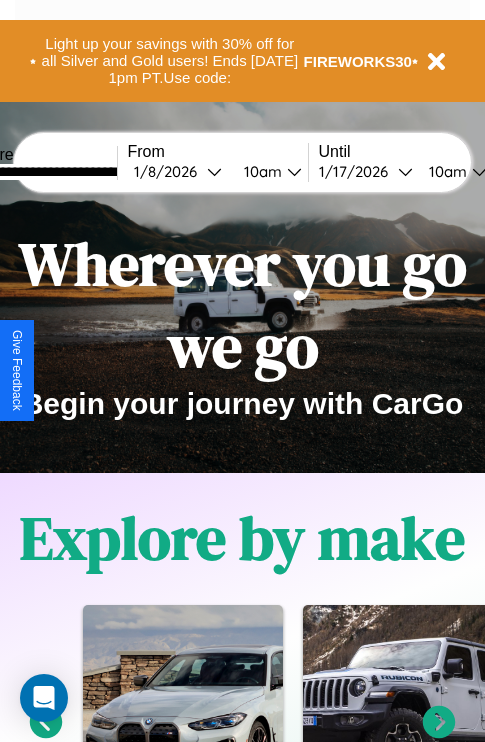 scroll, scrollTop: 0, scrollLeft: 68, axis: horizontal 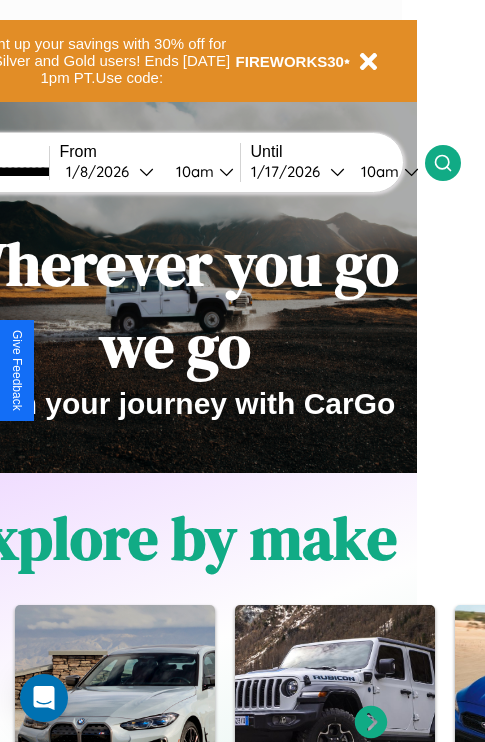 click 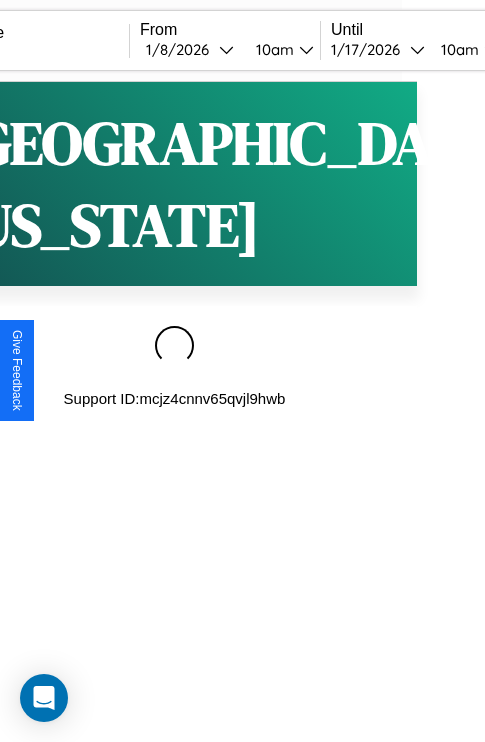 scroll, scrollTop: 0, scrollLeft: 0, axis: both 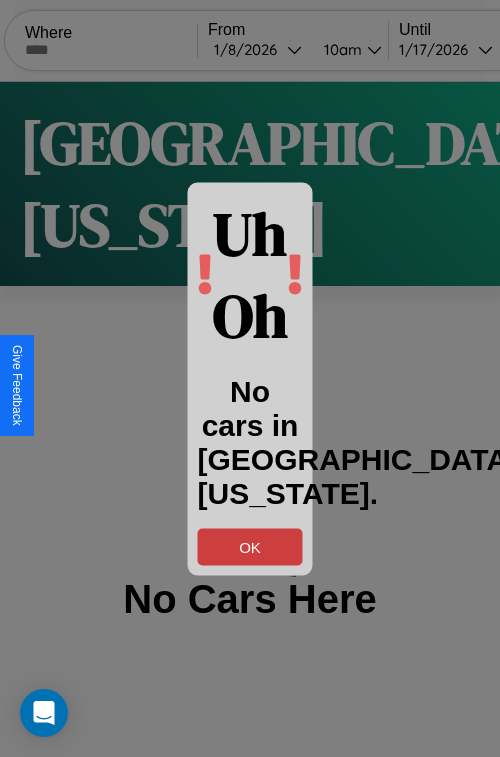click on "OK" at bounding box center (250, 546) 